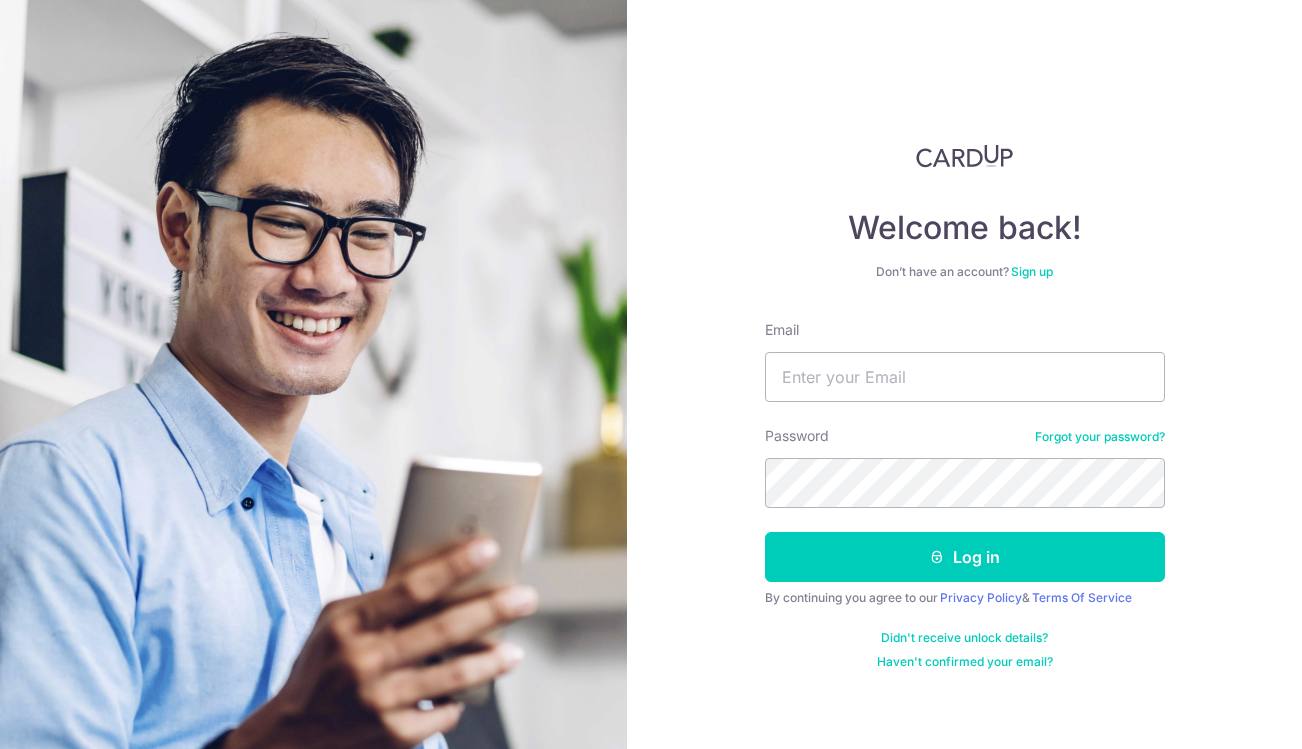 scroll, scrollTop: 0, scrollLeft: 0, axis: both 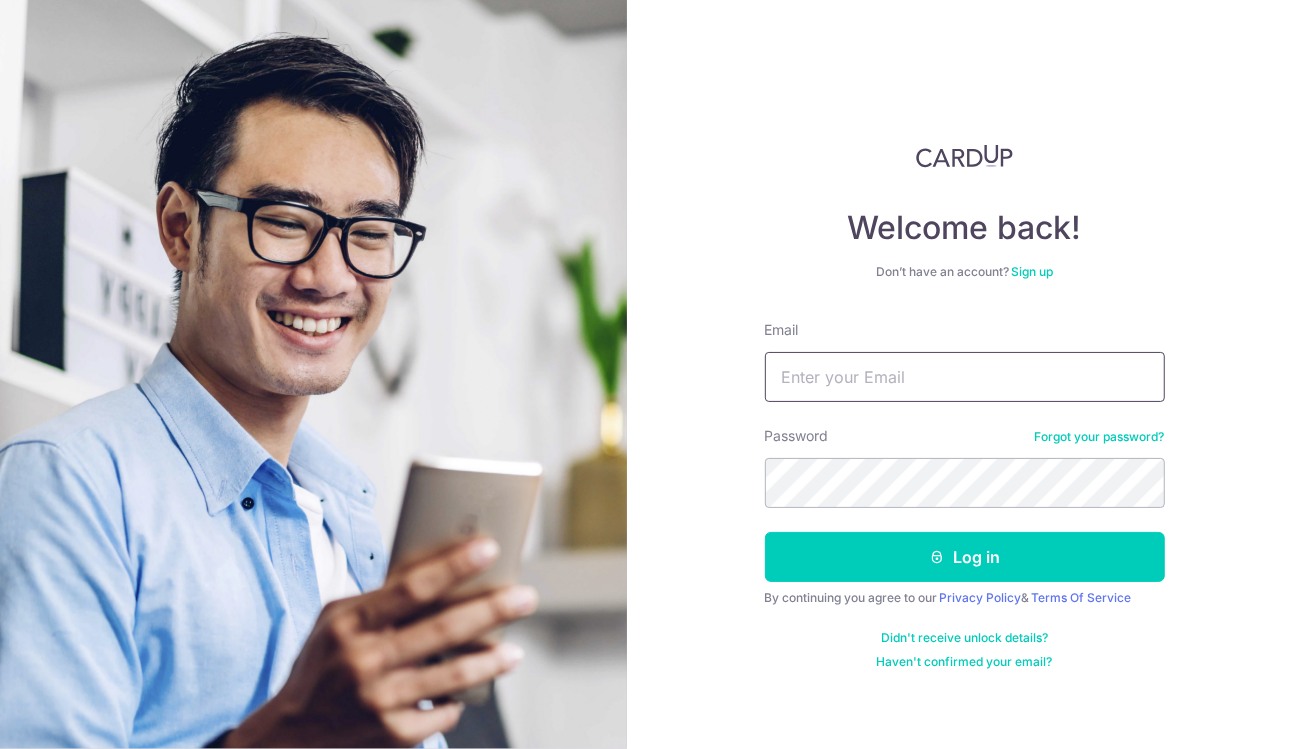 click on "Email" at bounding box center (965, 377) 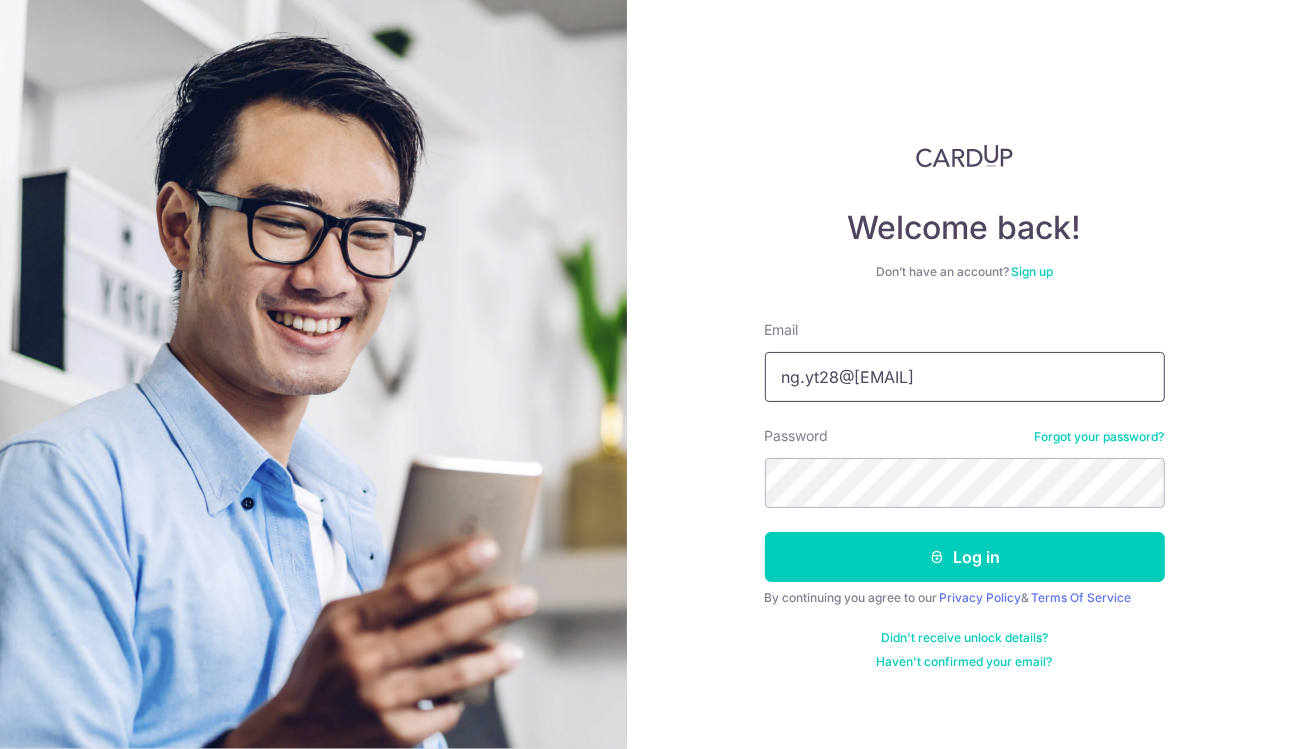 type on "[EMAIL]" 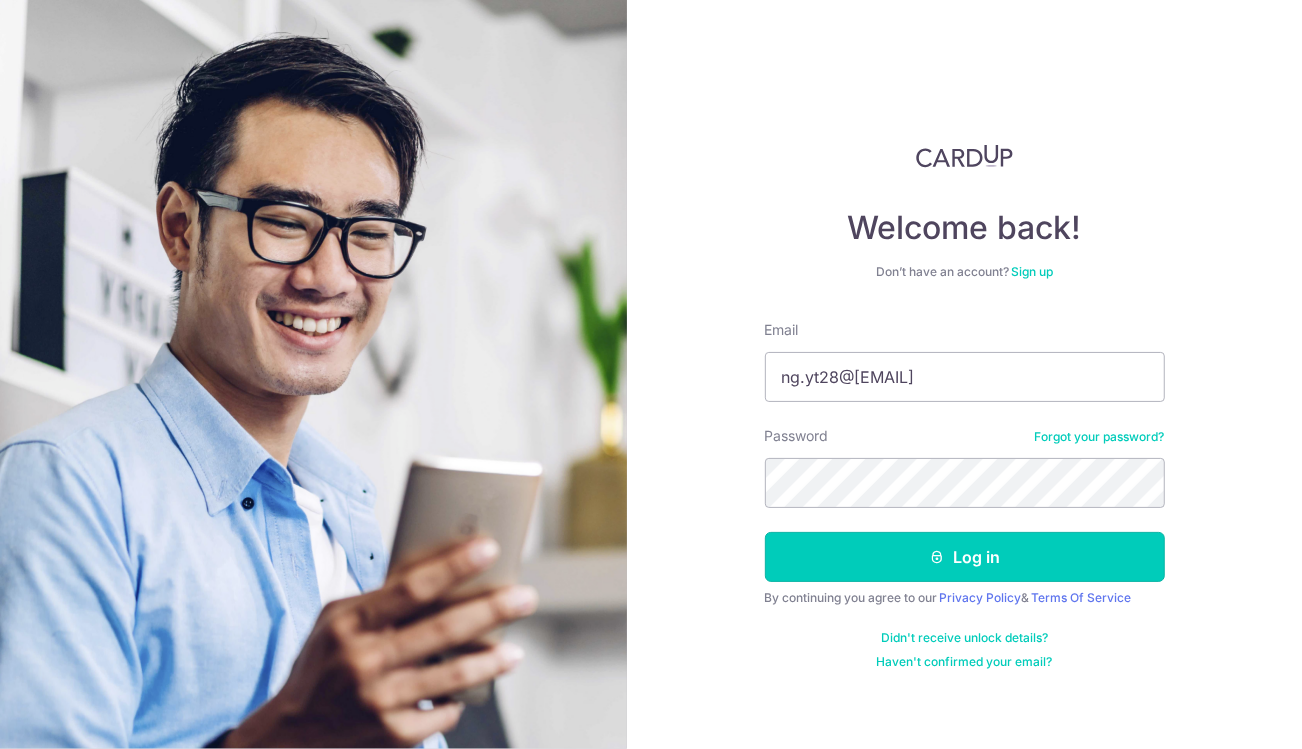 click on "Log in" at bounding box center (965, 557) 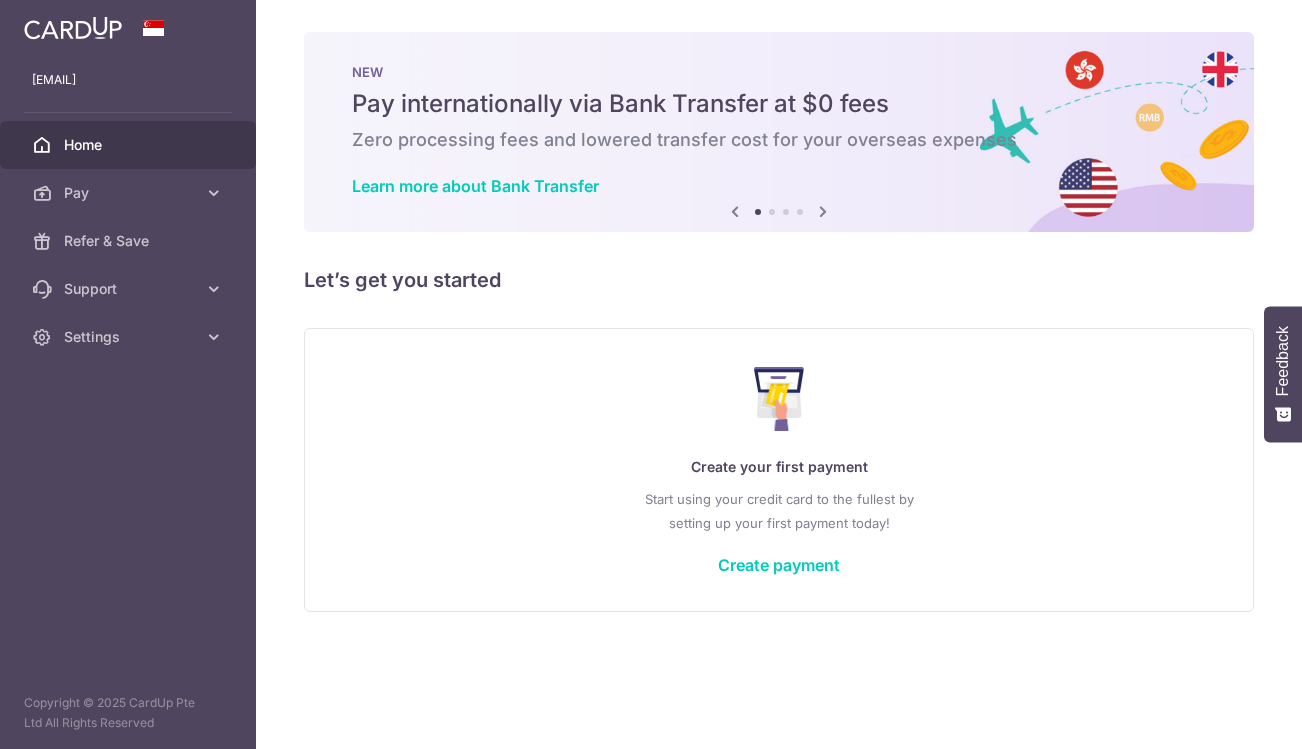 scroll, scrollTop: 0, scrollLeft: 0, axis: both 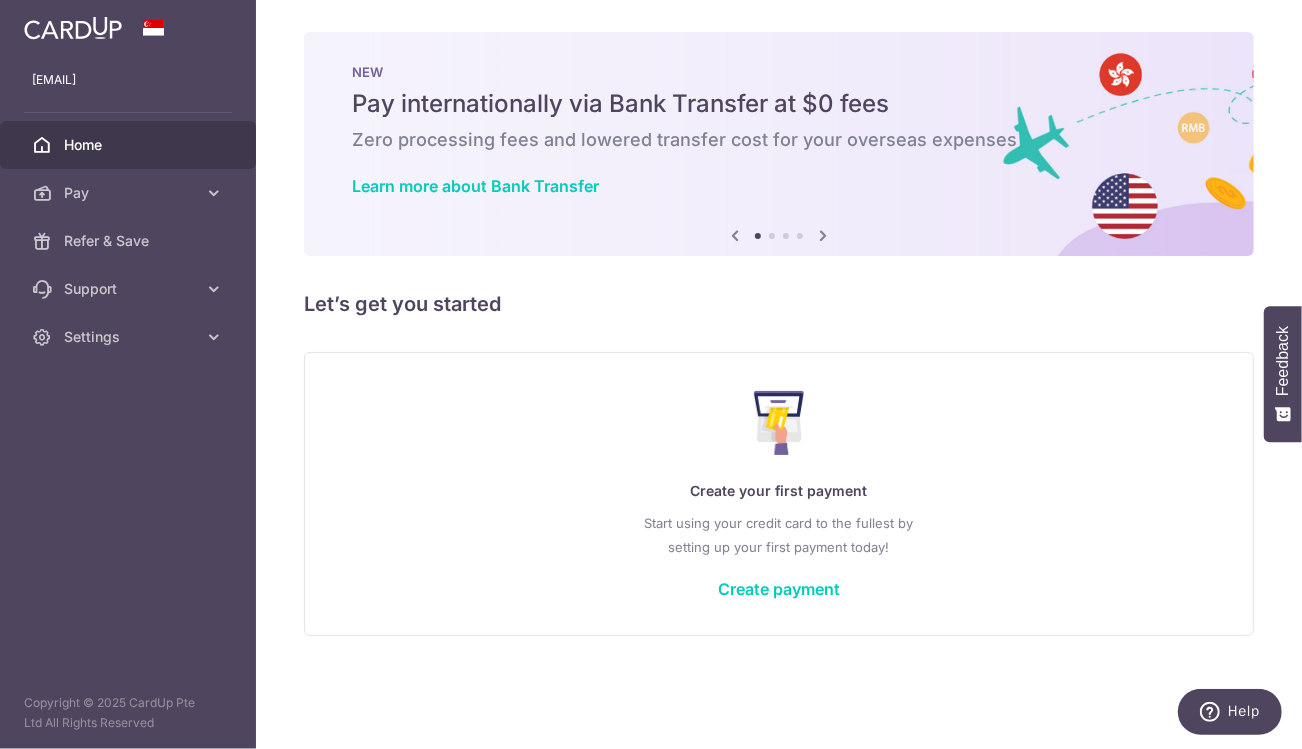 click on "Create payment" at bounding box center (779, 589) 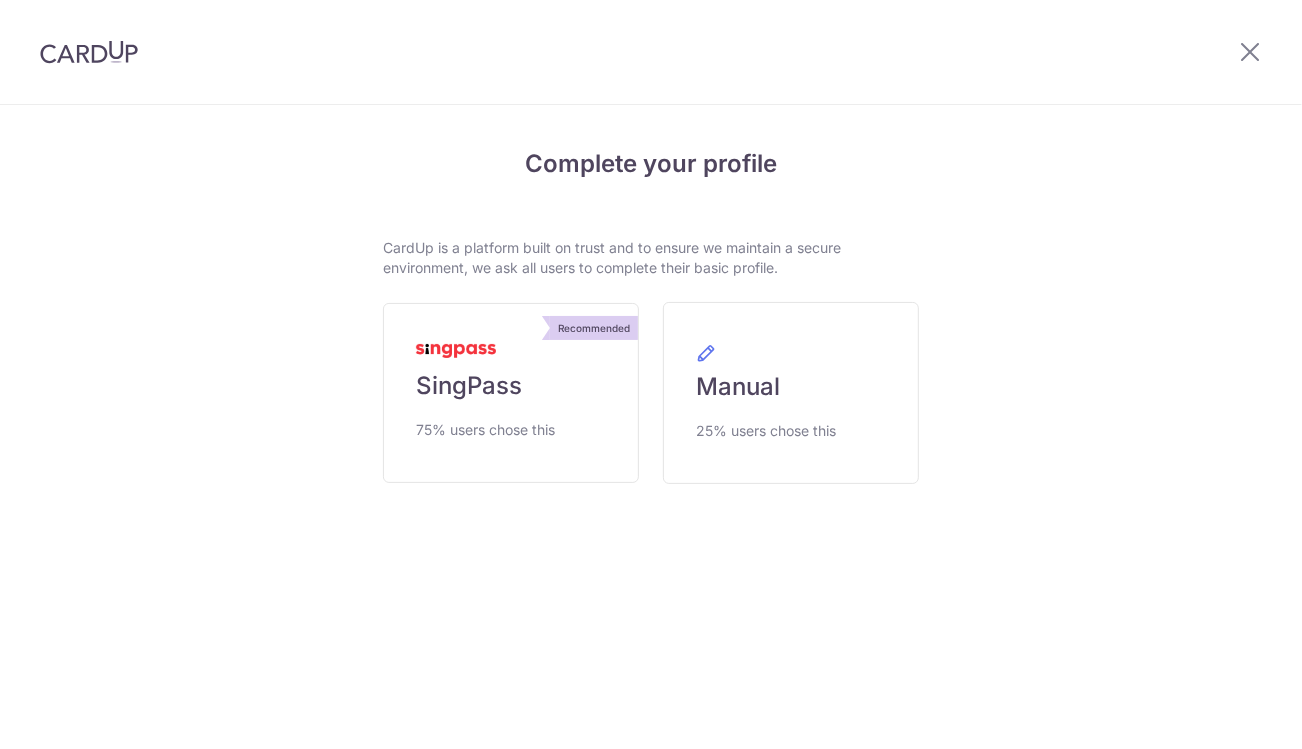 scroll, scrollTop: 0, scrollLeft: 0, axis: both 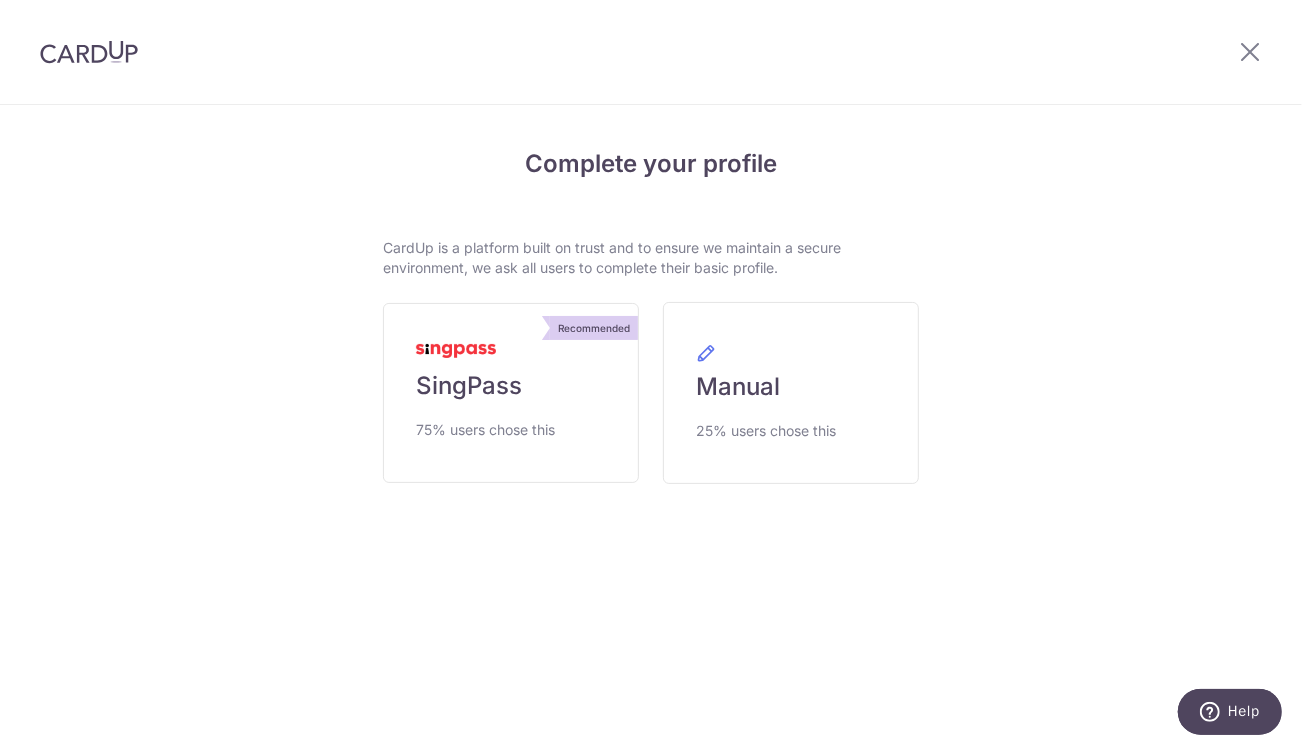 click on "[SINGPASS]" at bounding box center [469, 386] 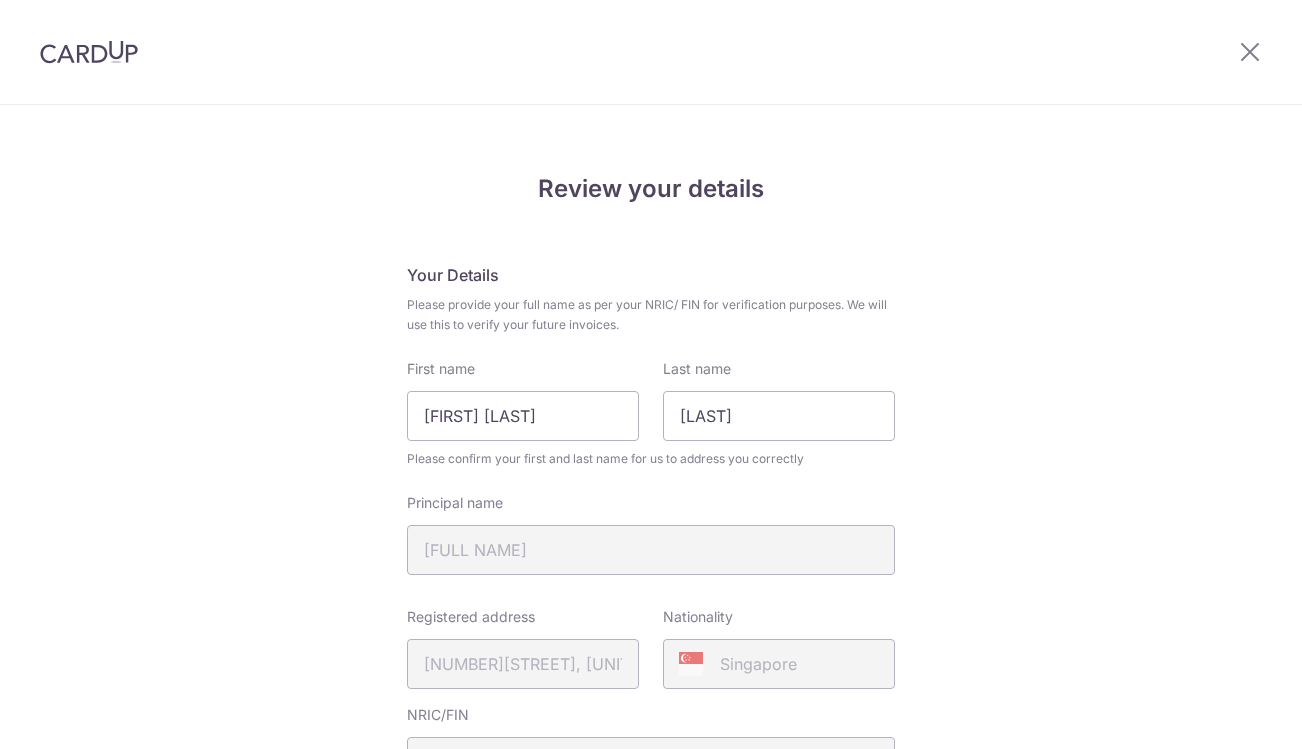 scroll, scrollTop: 0, scrollLeft: 0, axis: both 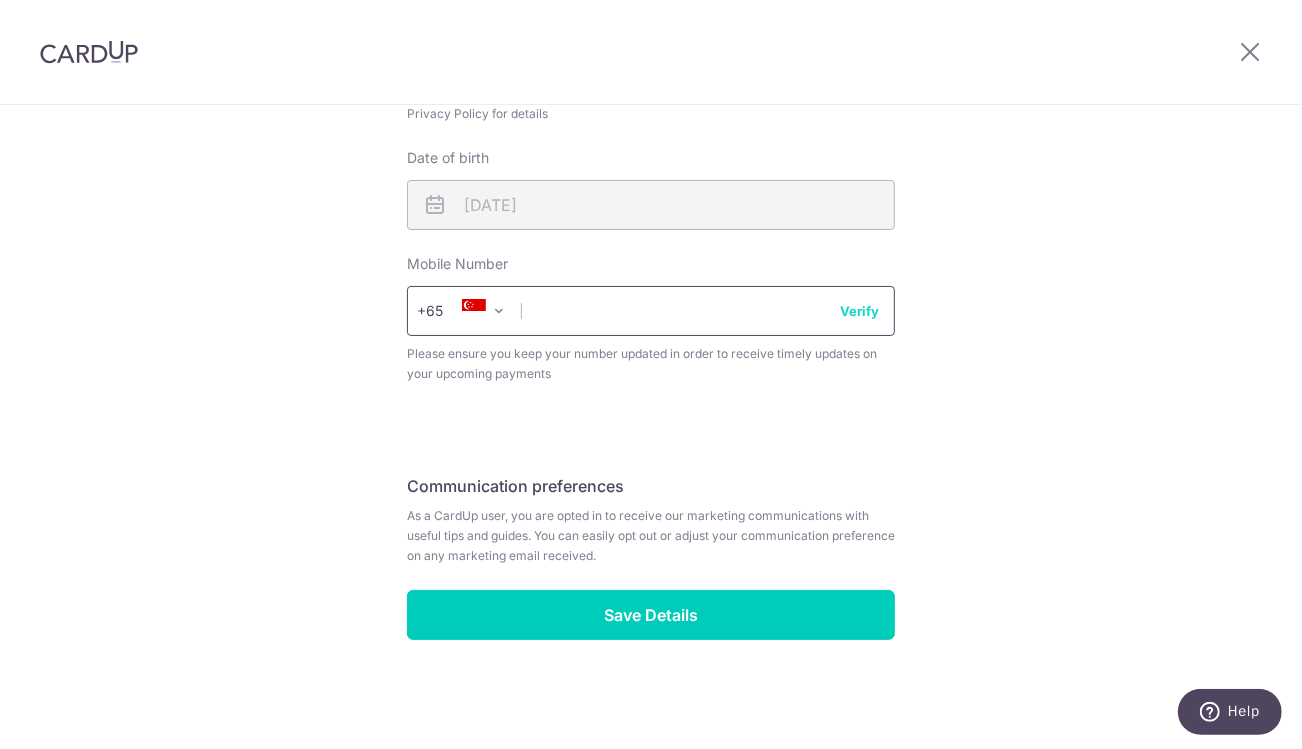 click at bounding box center (651, 311) 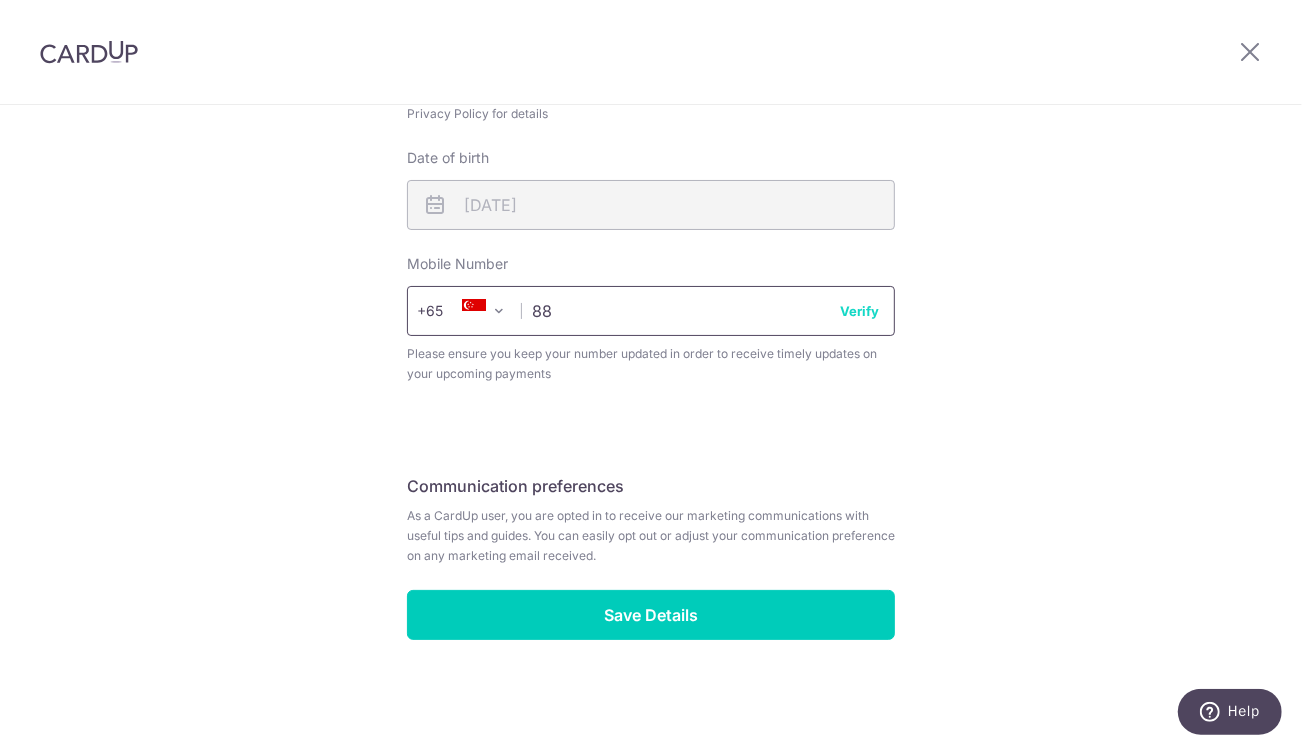 type on "8" 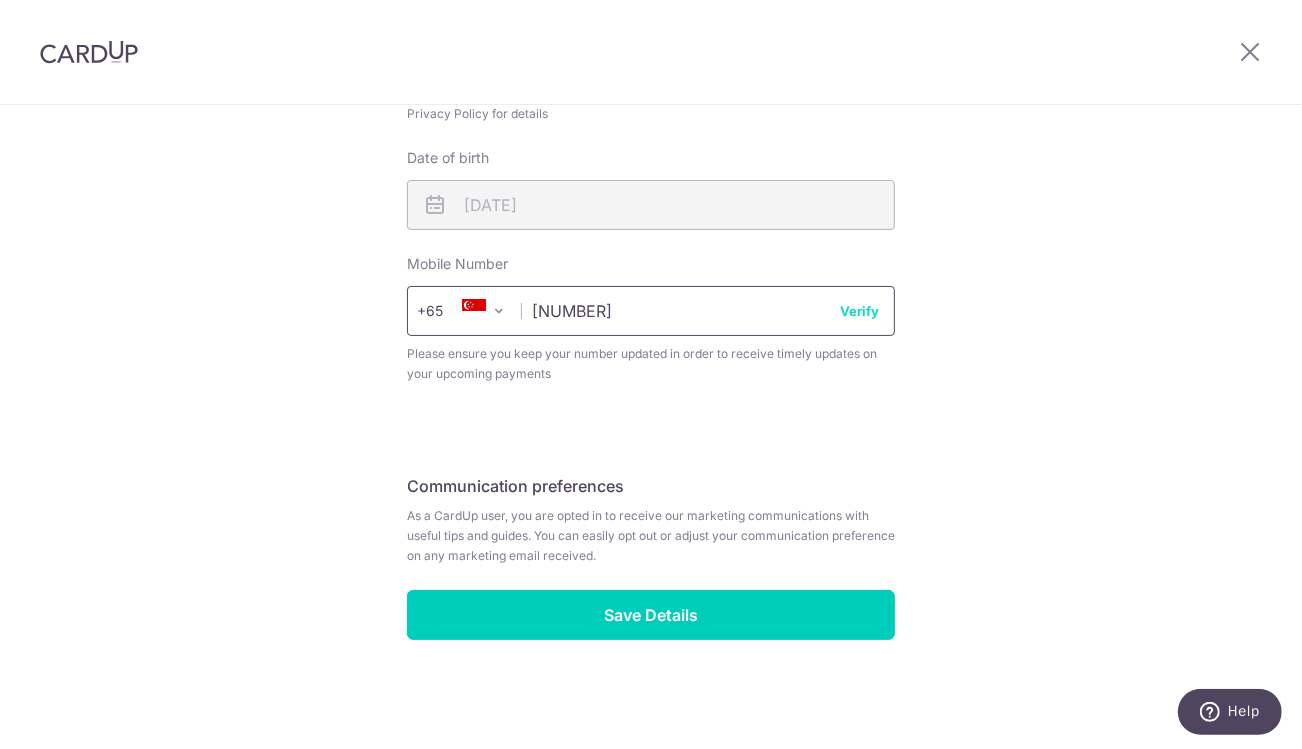 type on "[PHONE]" 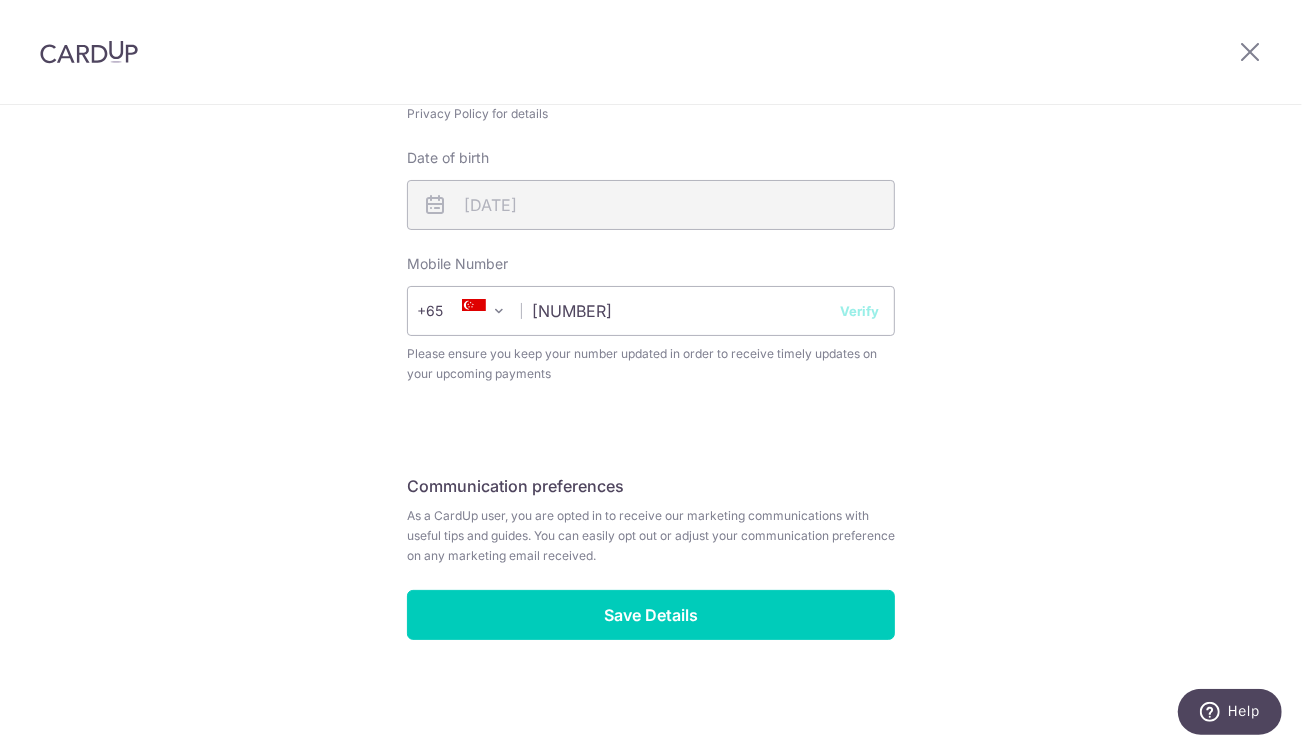 click on "Review your details
Your Details
Please provide your full name as per your NRIC/ FIN for verification purposes. We will use this to verify your future invoices.
First name
Yu Ting
Last name
Ng
Please confirm your first and last name for us to address you correctly
Principal name
NG YU TING
Registered address
200D, SENGKANG EAST ROAD, 09, 38, SINGAPORE, 544200" at bounding box center (651, 62) 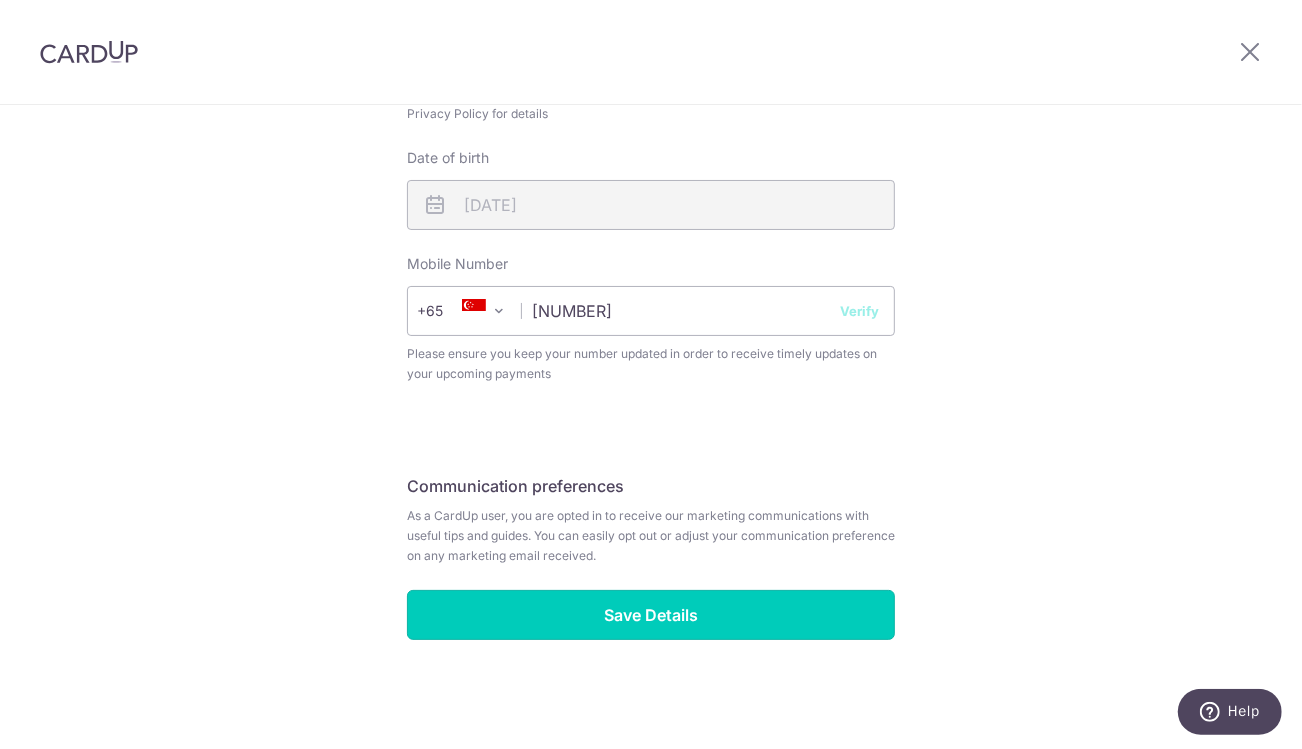 click on "Save Details" at bounding box center [651, 615] 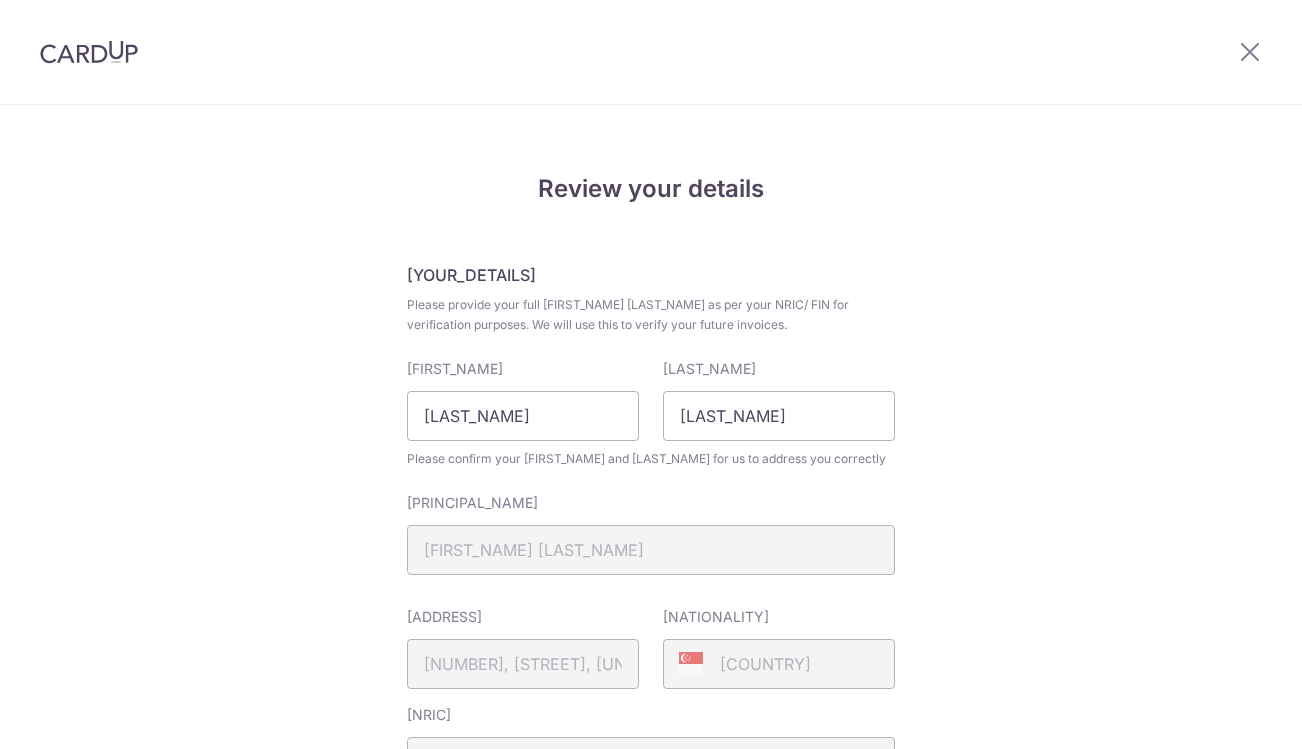 scroll, scrollTop: 0, scrollLeft: 0, axis: both 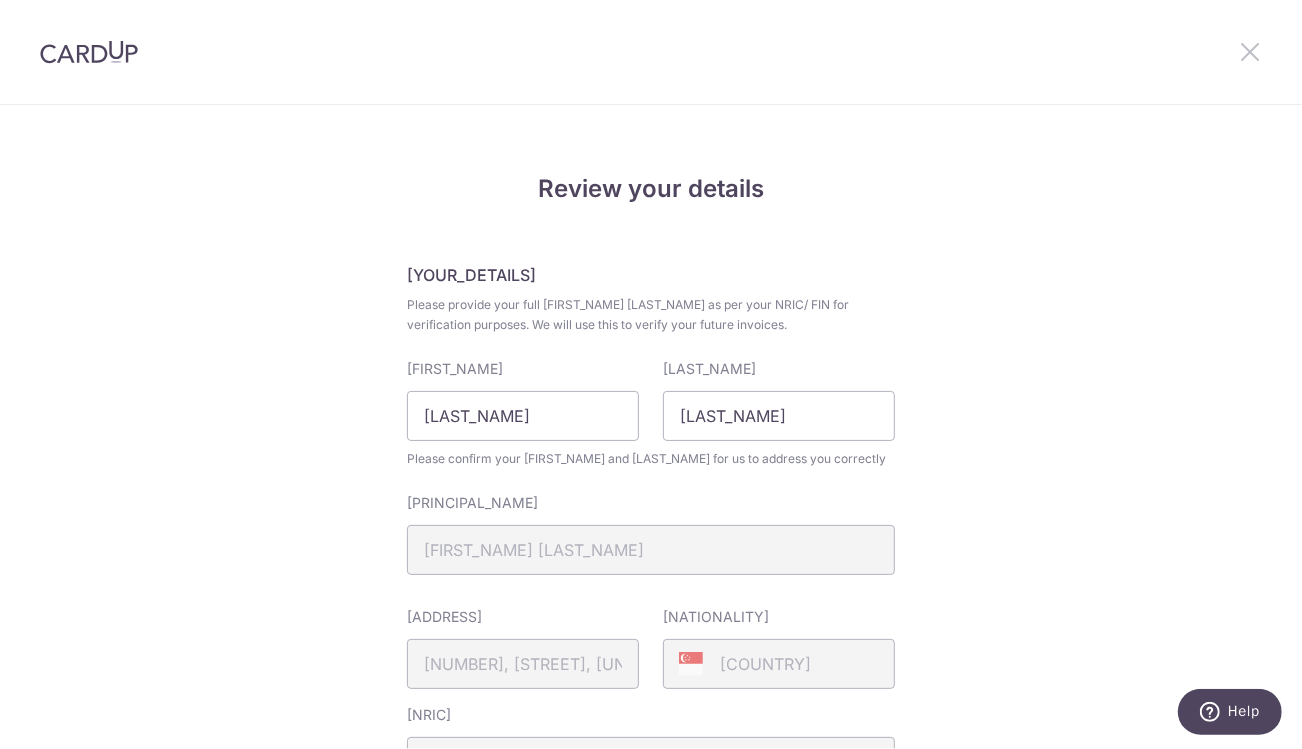 click at bounding box center [1250, 51] 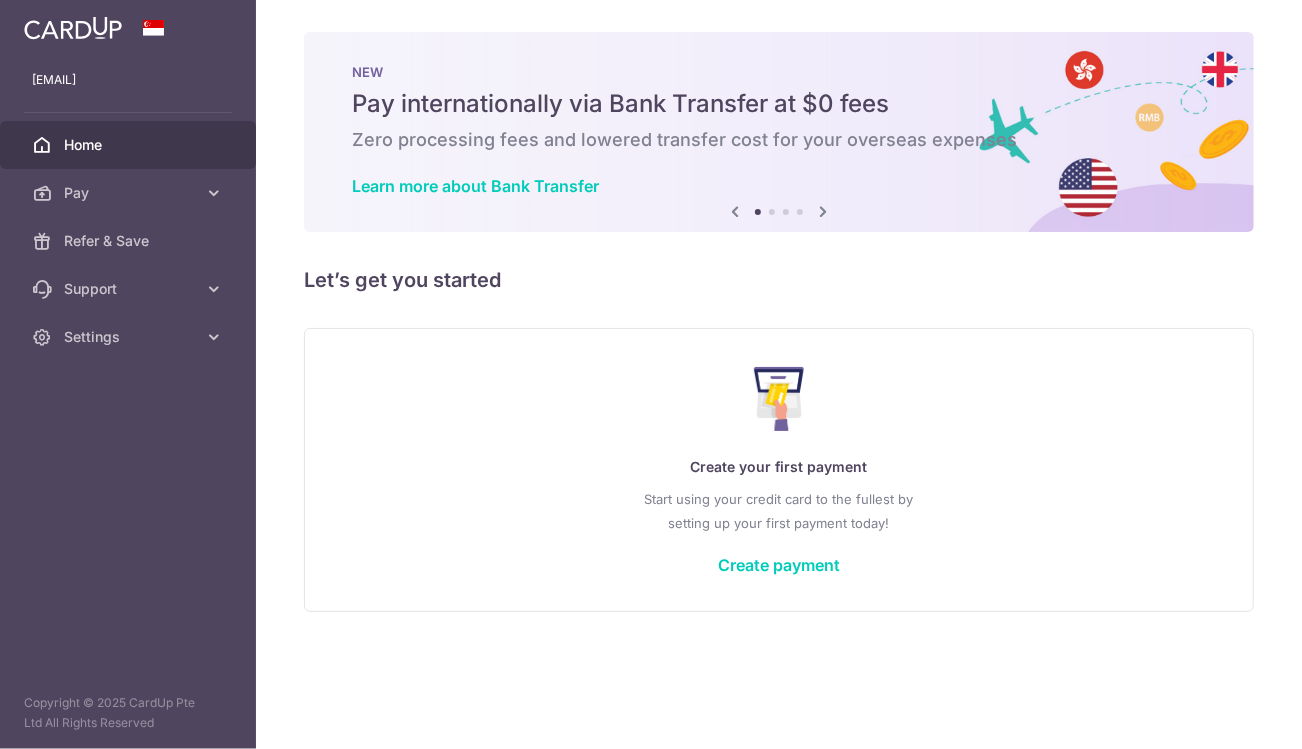 scroll, scrollTop: 0, scrollLeft: 0, axis: both 